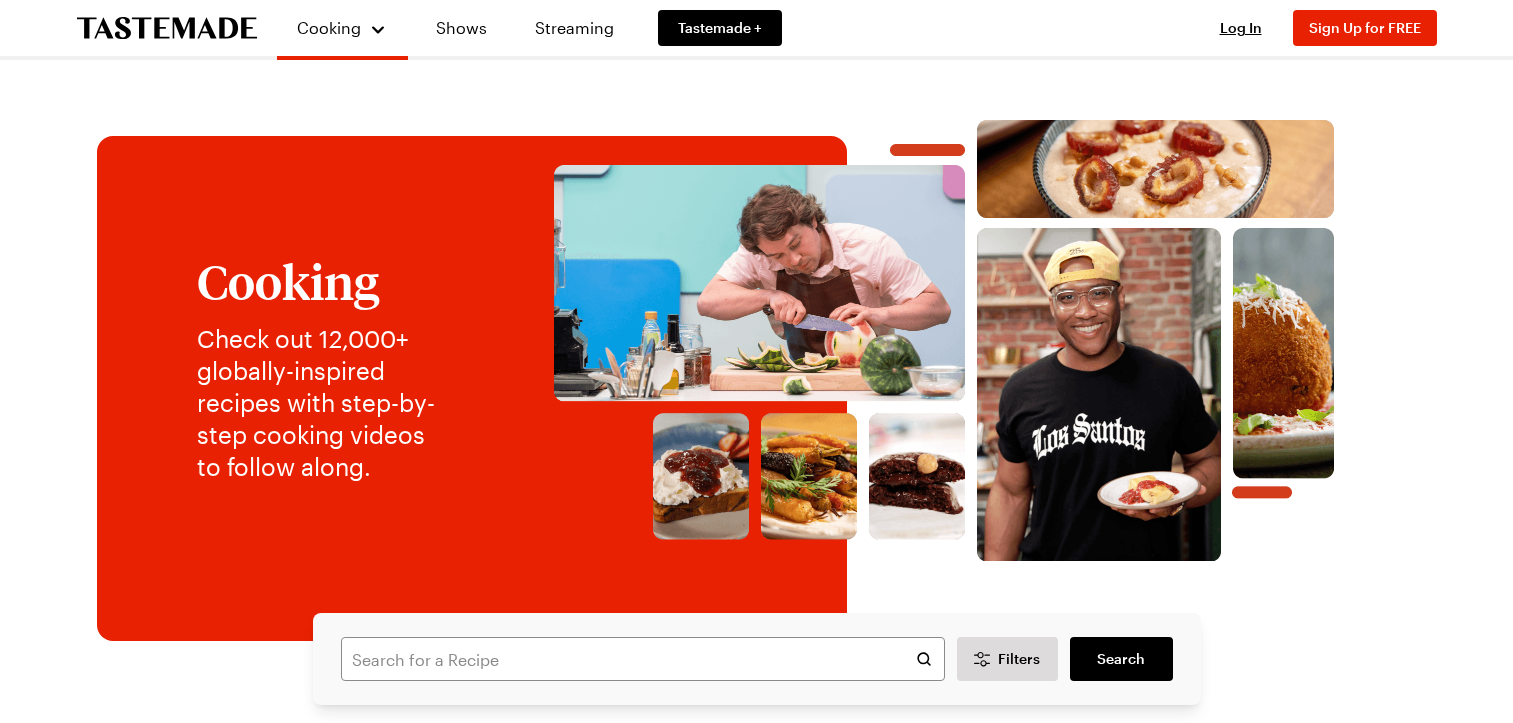 scroll, scrollTop: 0, scrollLeft: 0, axis: both 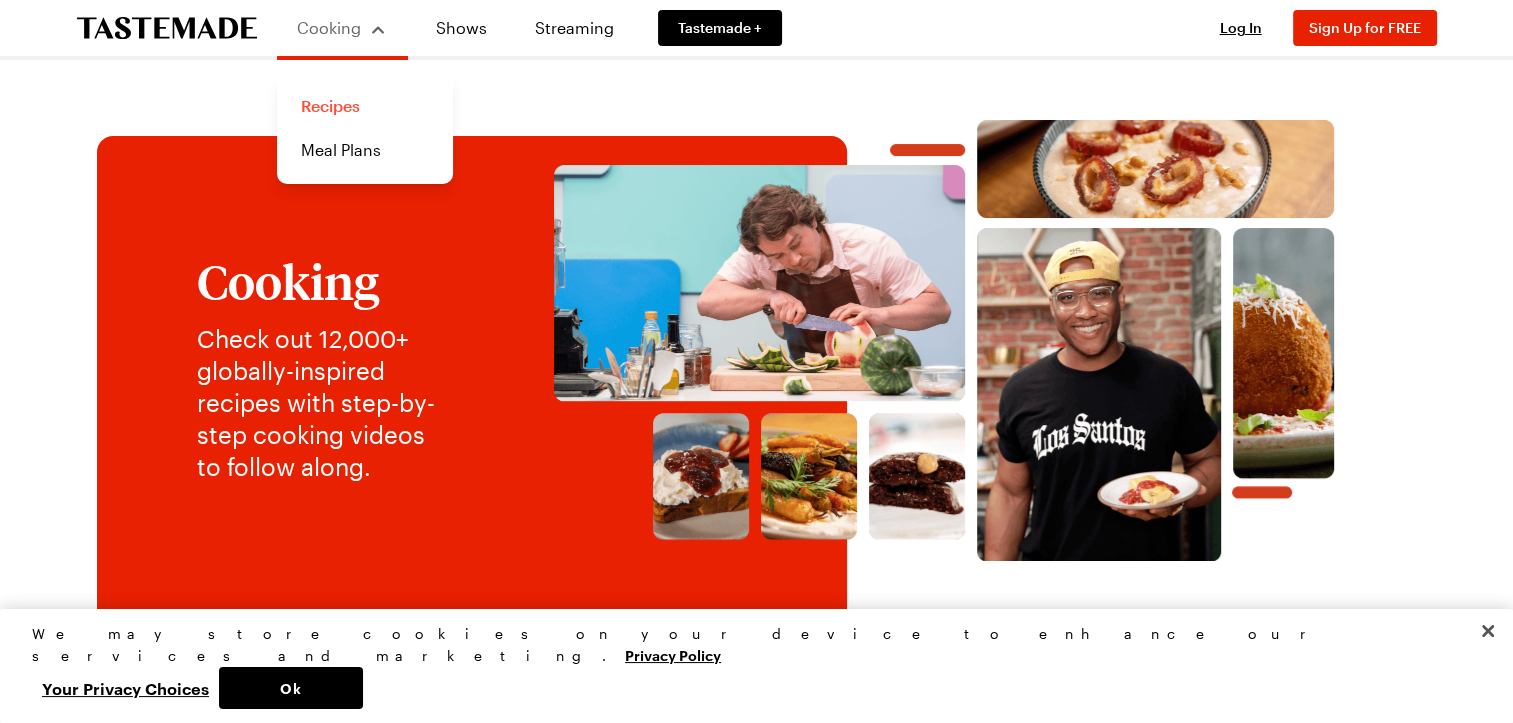 click on "Recipes" at bounding box center [365, 106] 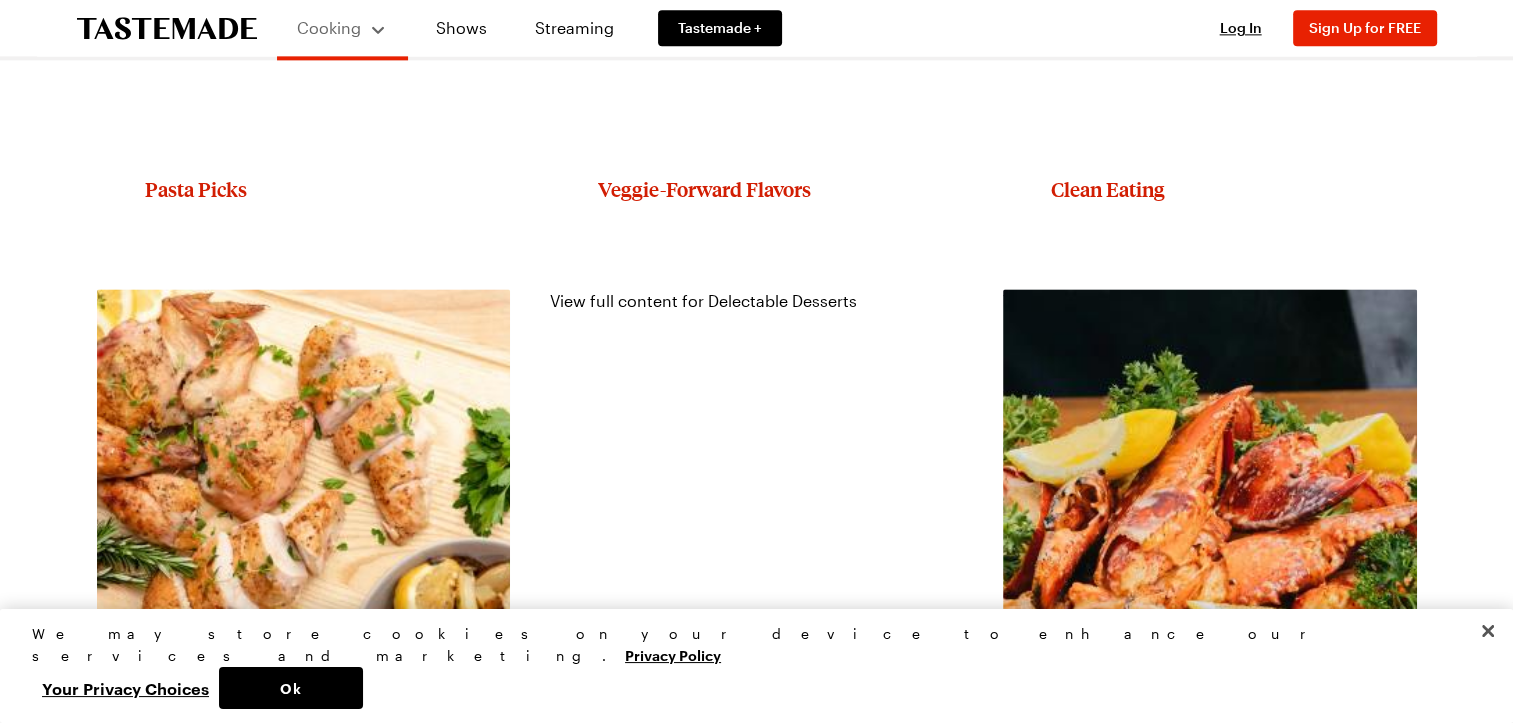 scroll, scrollTop: 2900, scrollLeft: 0, axis: vertical 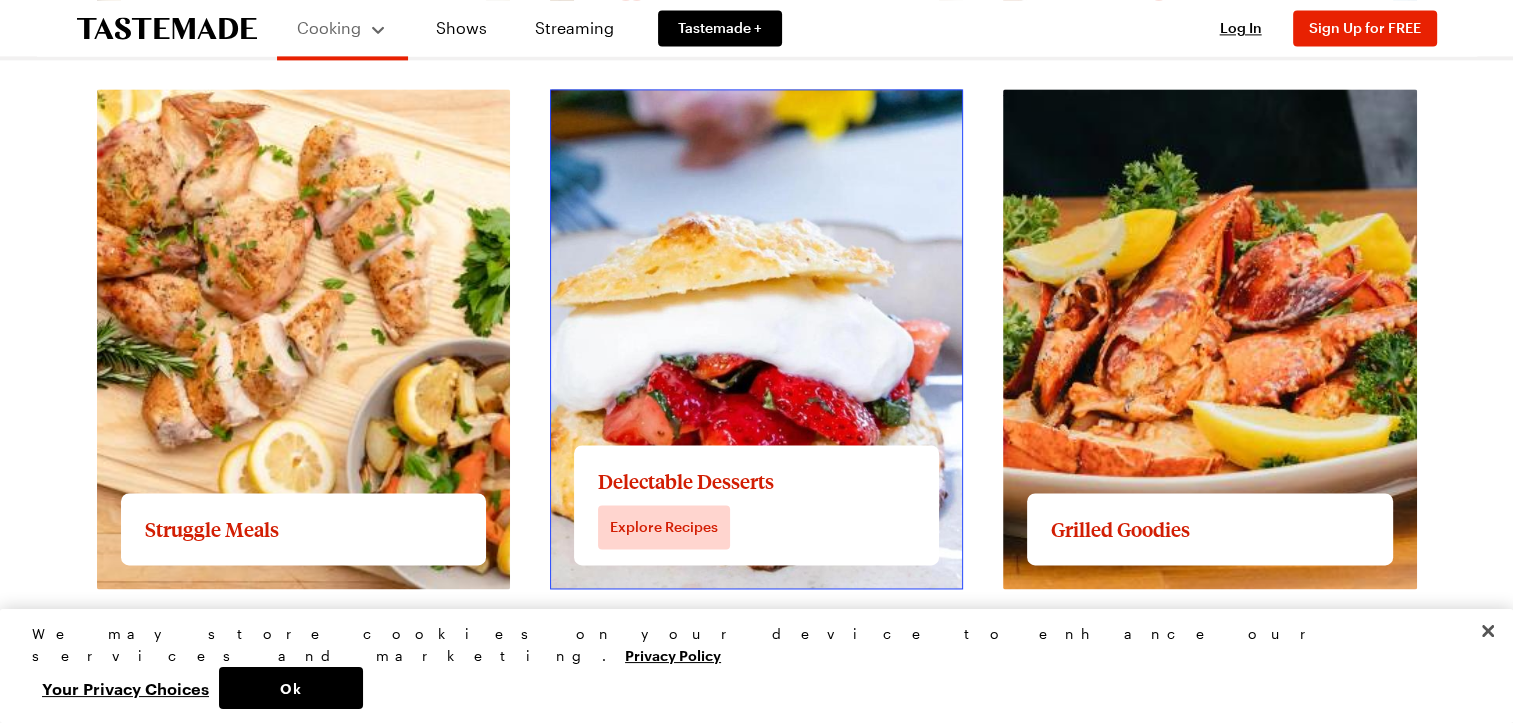 click on "View full content for Delectable Desserts" at bounding box center [703, 100] 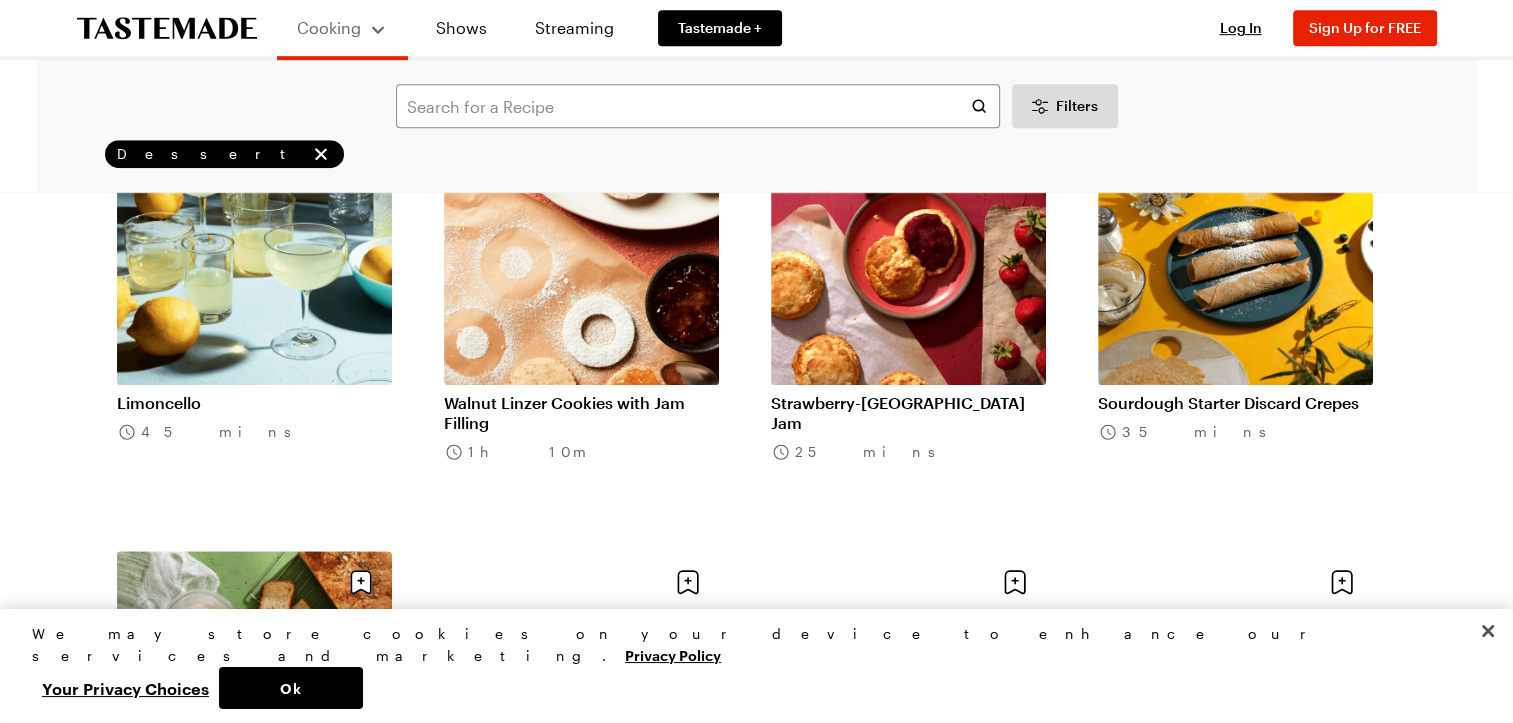 scroll, scrollTop: 1000, scrollLeft: 0, axis: vertical 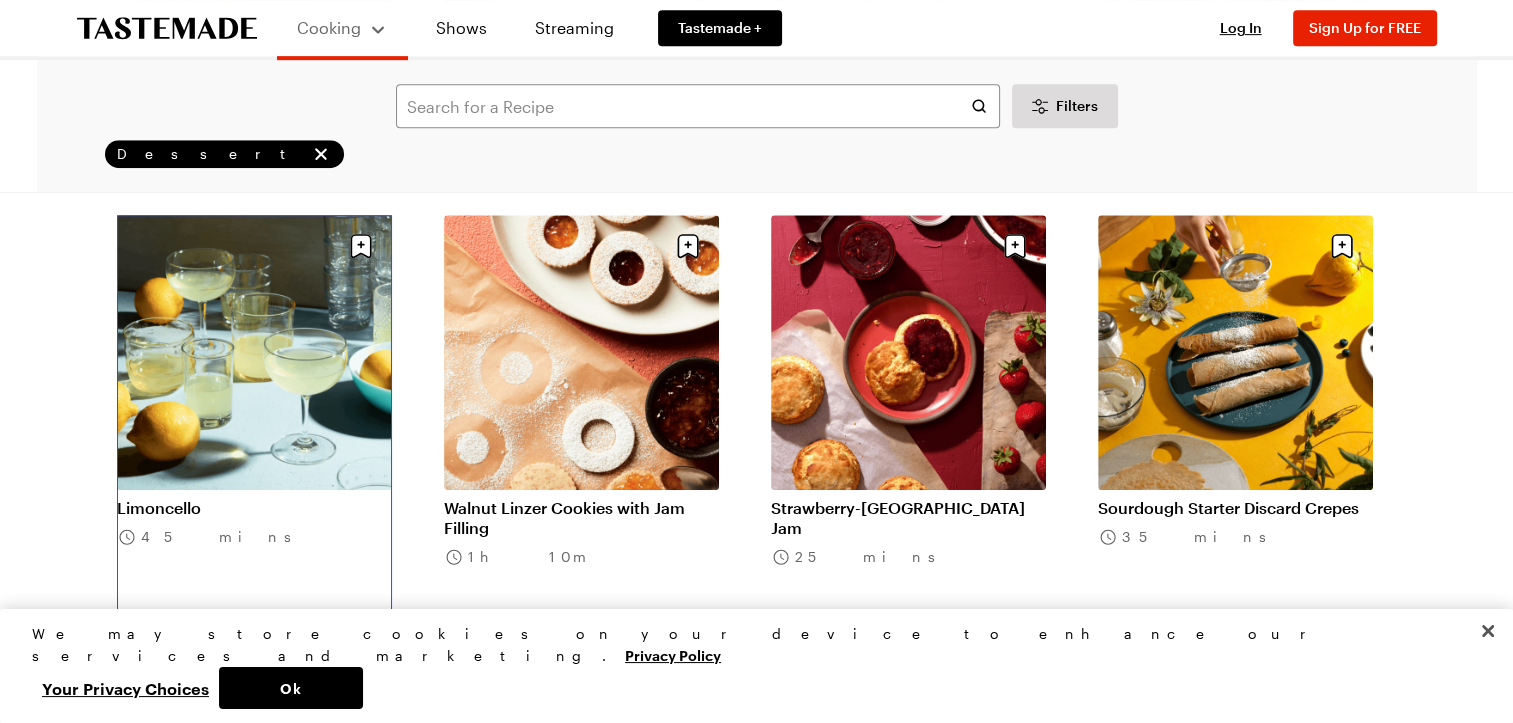 click on "Limoncello" at bounding box center [254, 508] 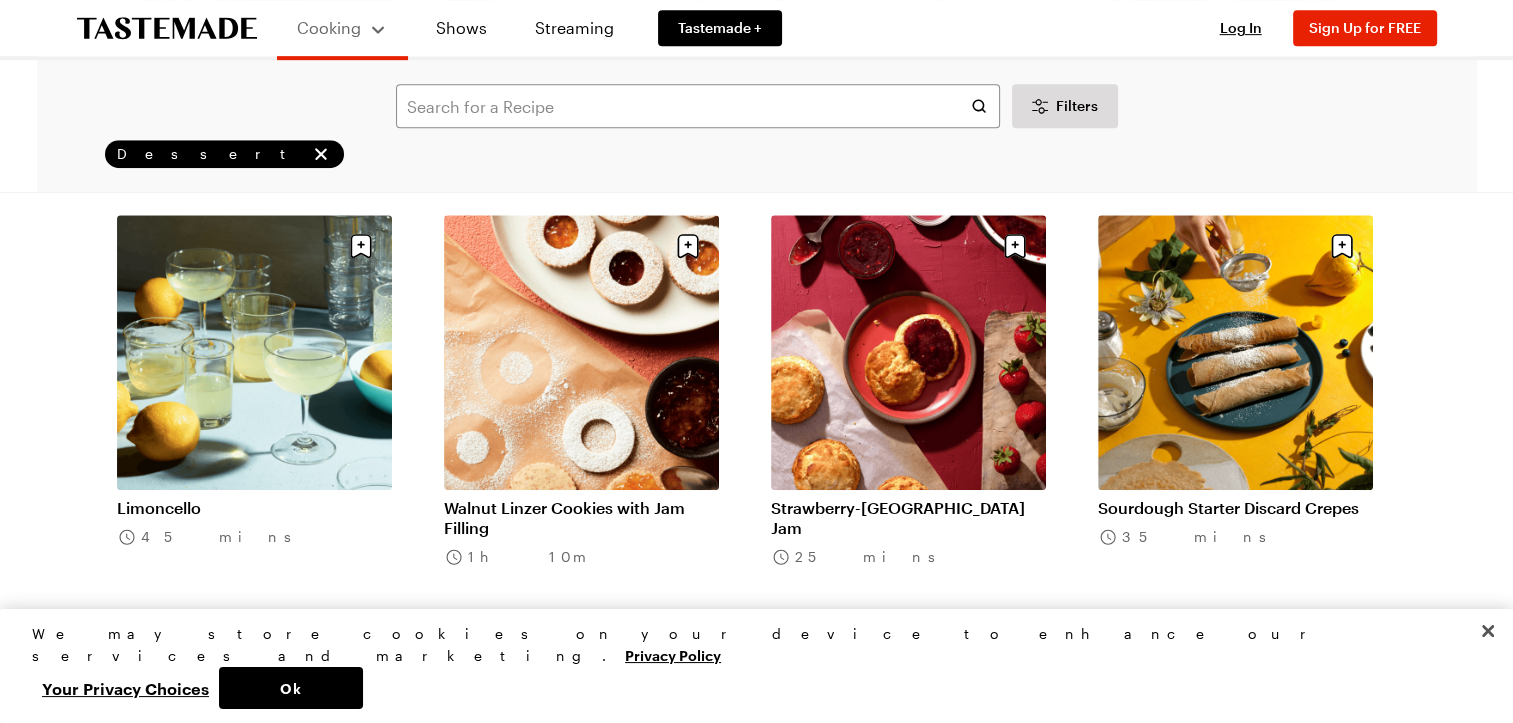 scroll, scrollTop: 0, scrollLeft: 0, axis: both 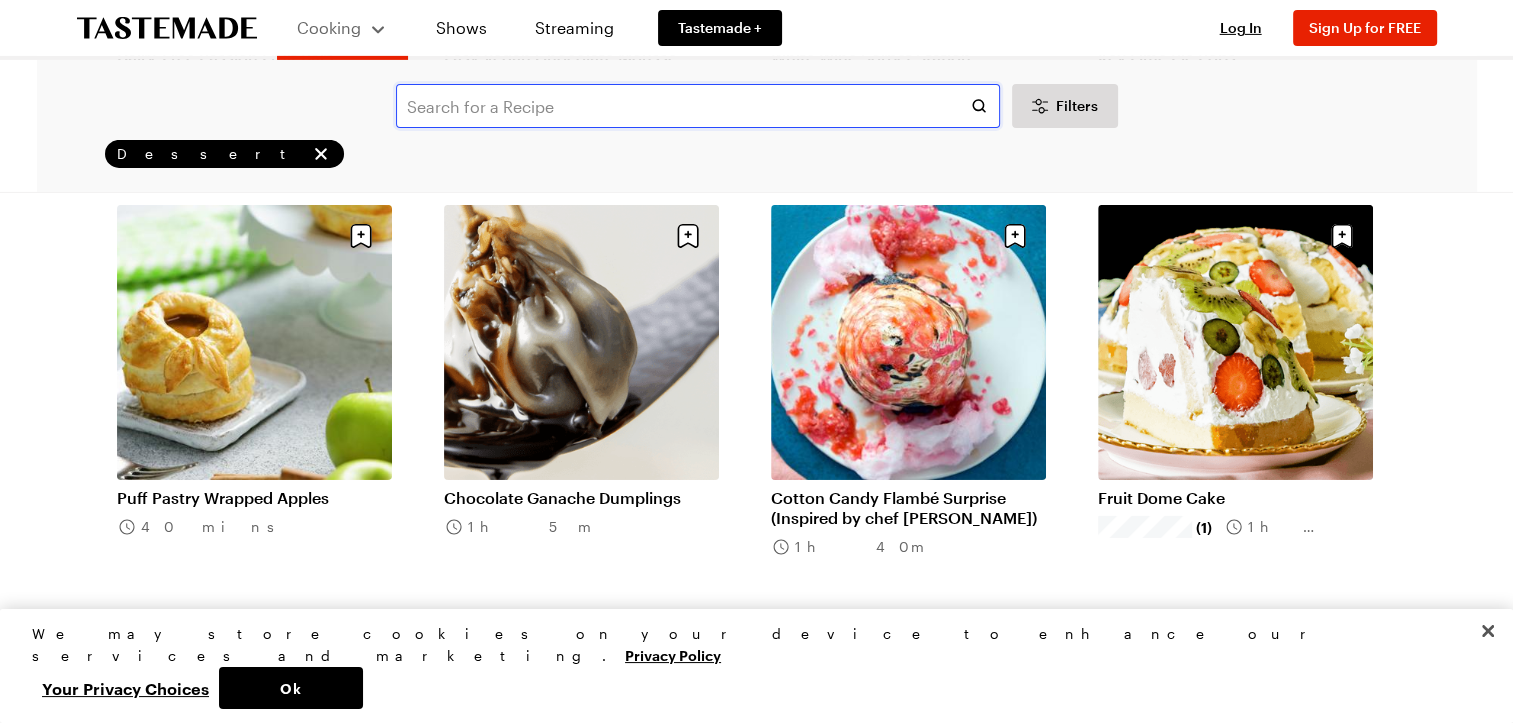 click at bounding box center (698, 106) 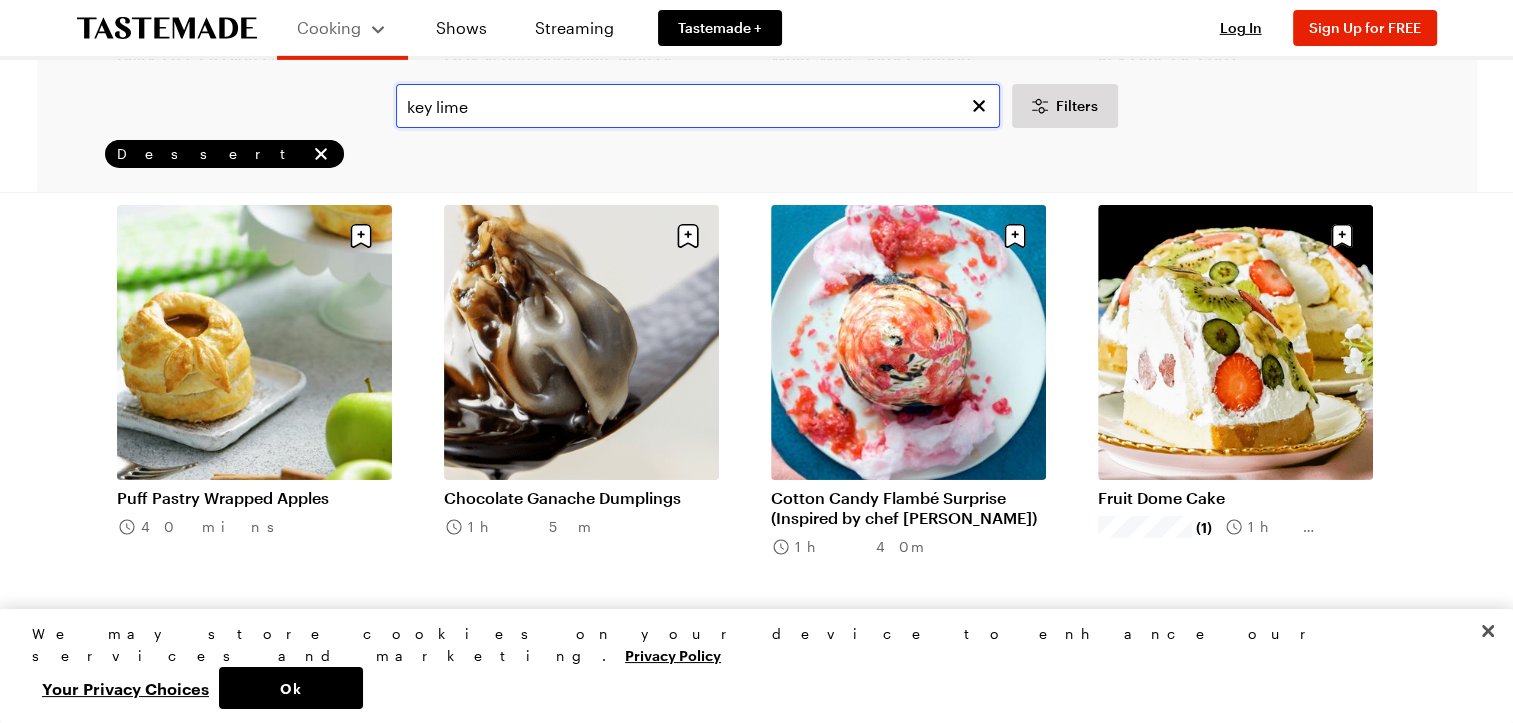 type on "key lime" 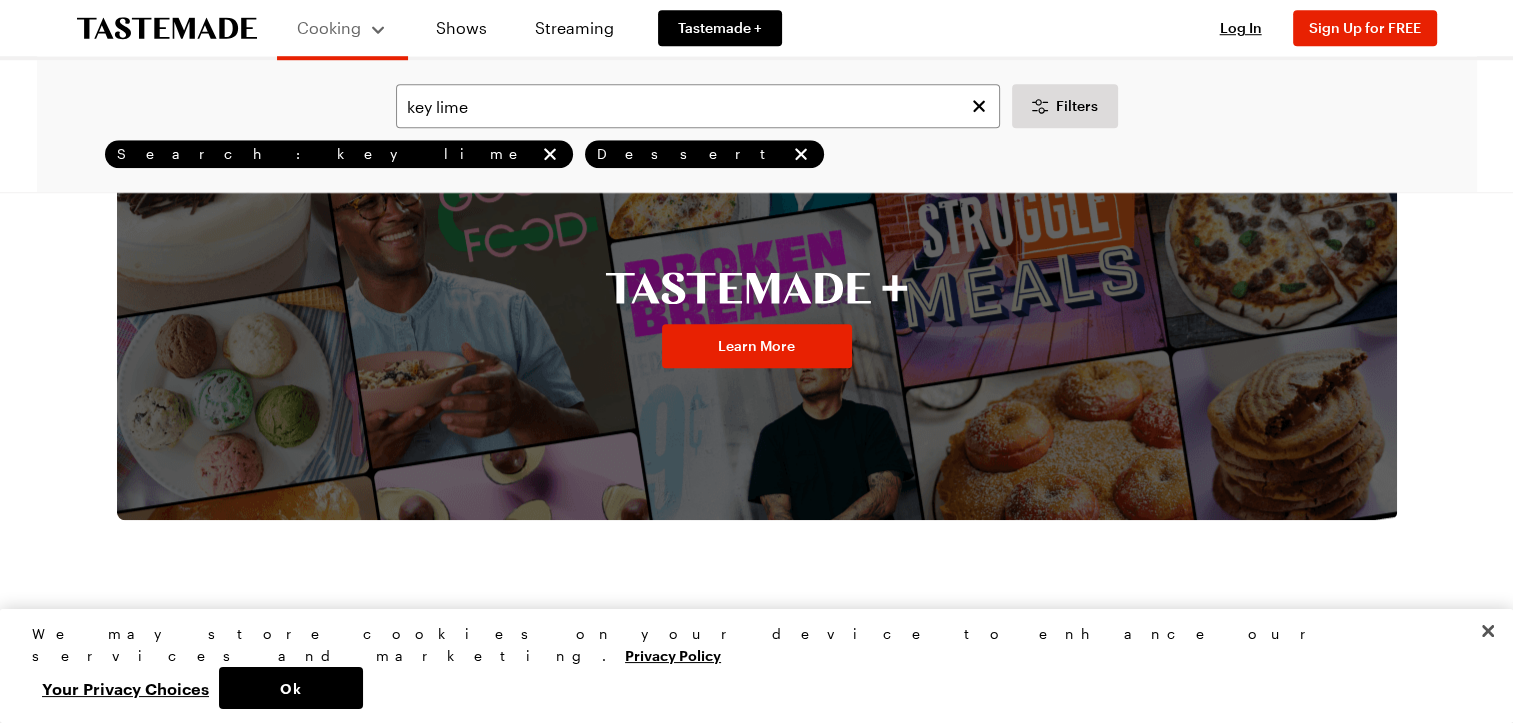 scroll, scrollTop: 1226, scrollLeft: 0, axis: vertical 